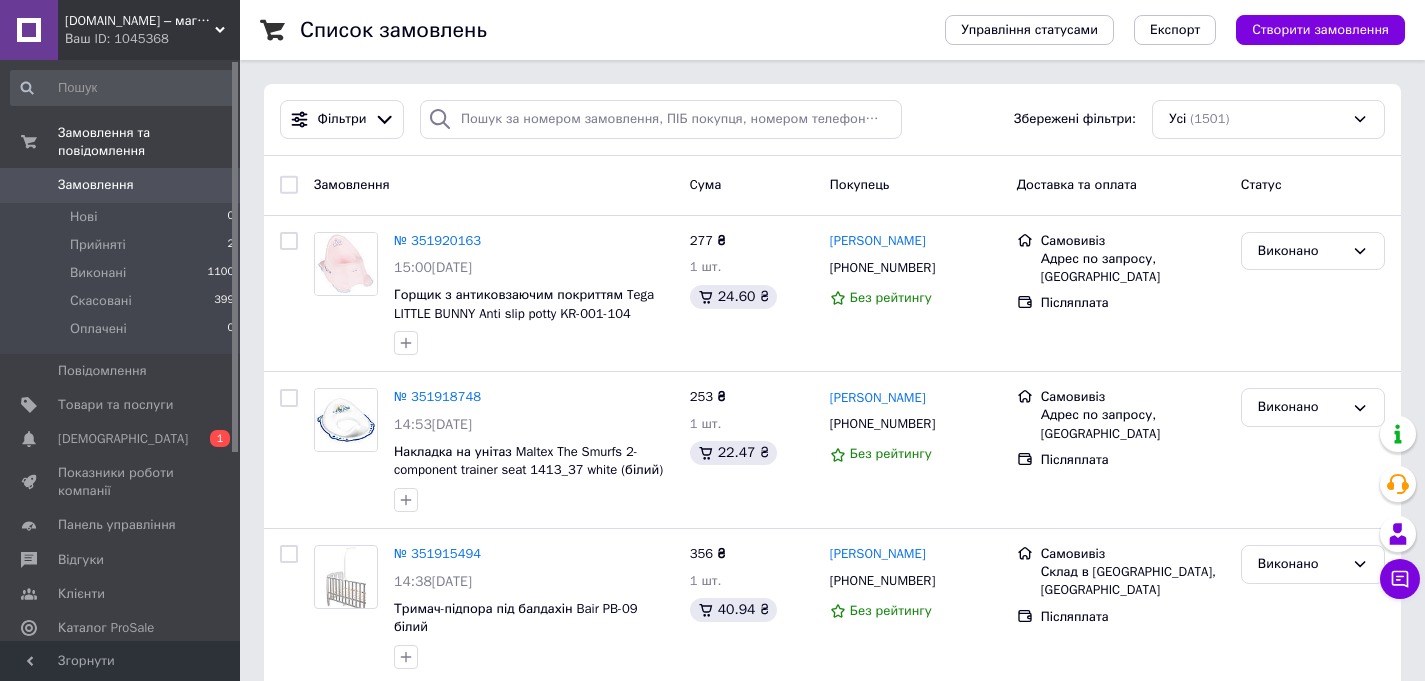 scroll, scrollTop: 0, scrollLeft: 0, axis: both 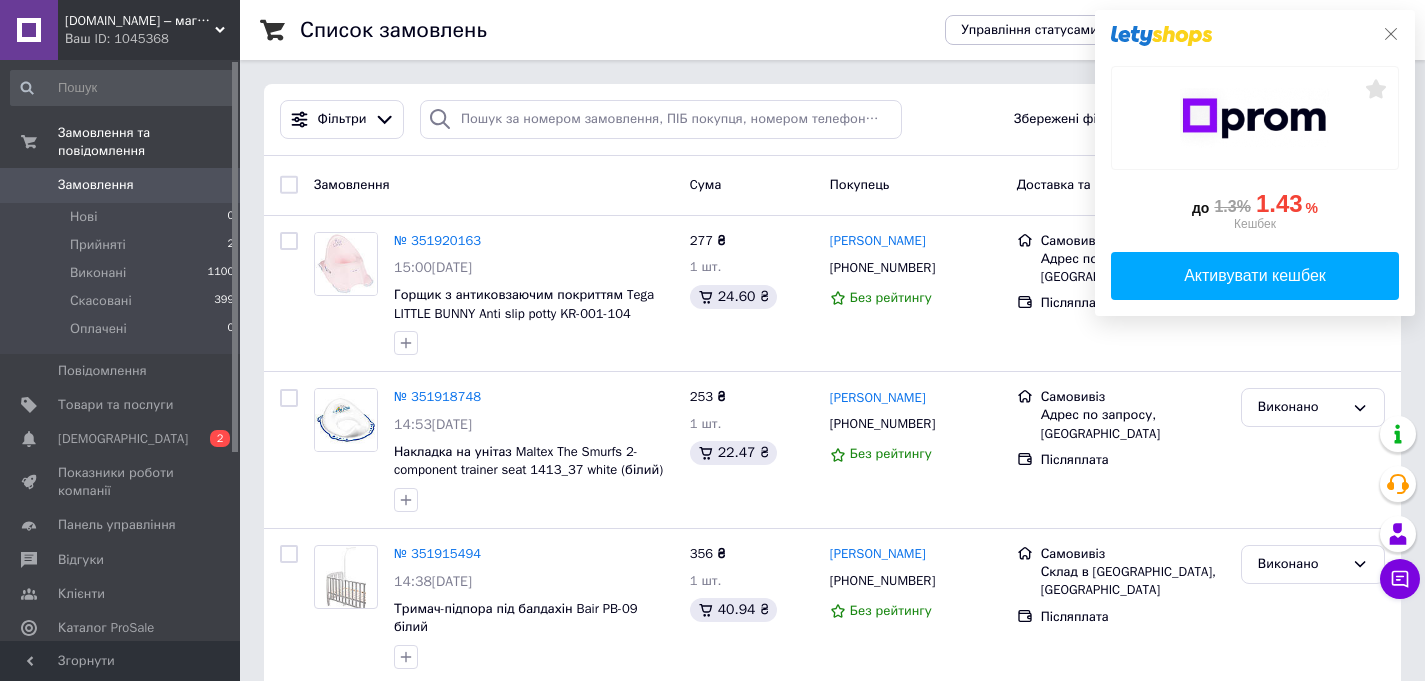 click 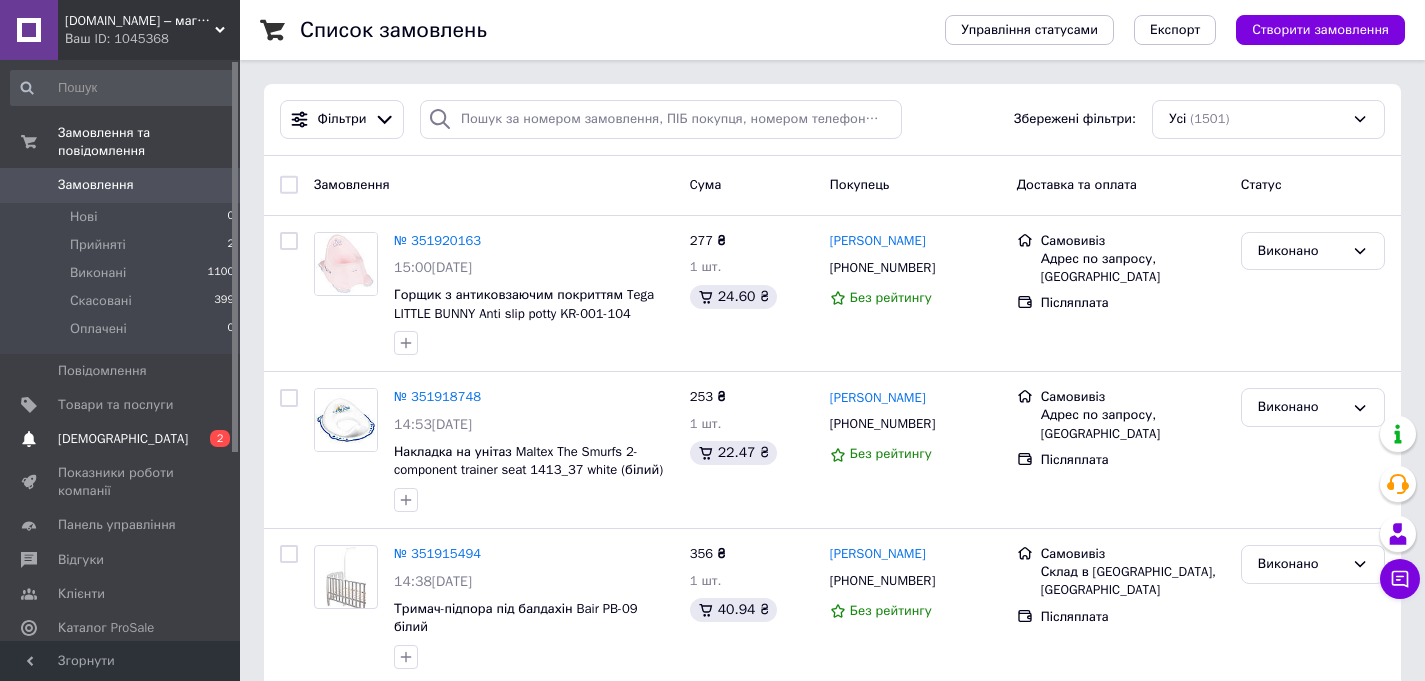 click on "Сповіщення 0 2" at bounding box center (123, 439) 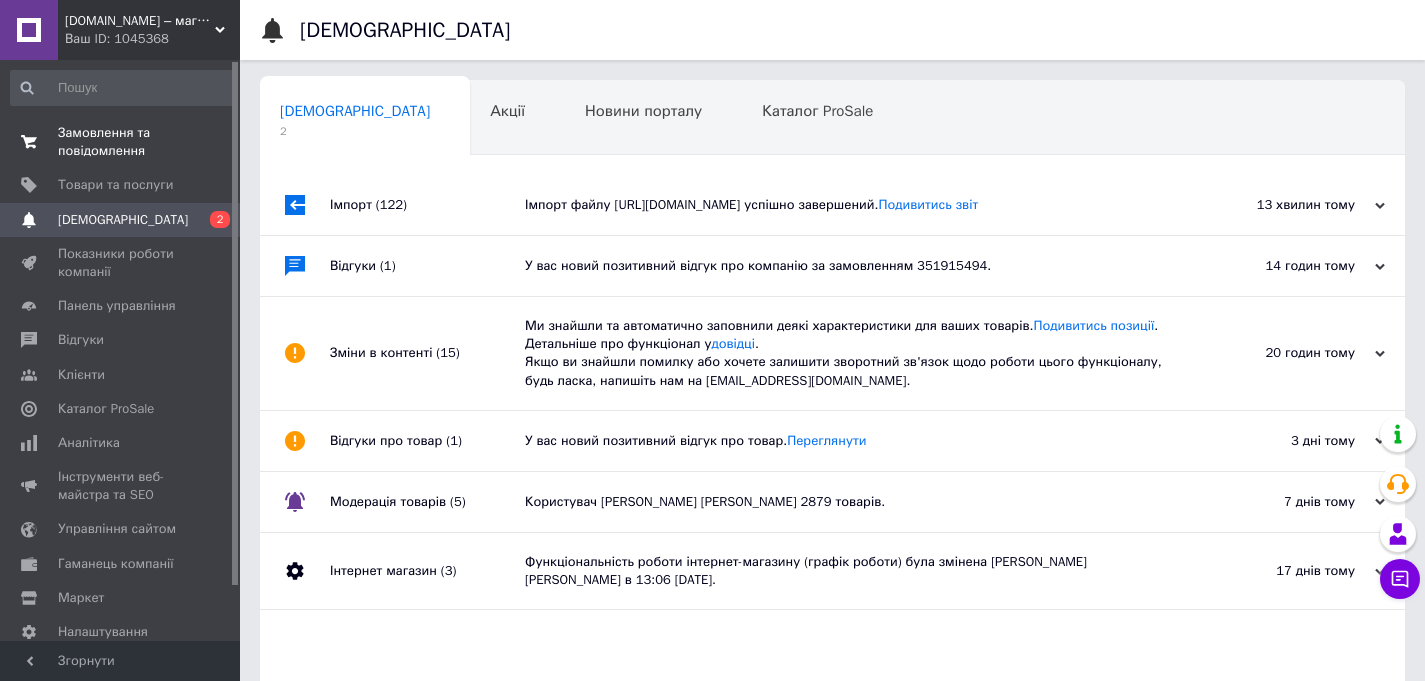 click on "Замовлення та повідомлення" at bounding box center (121, 142) 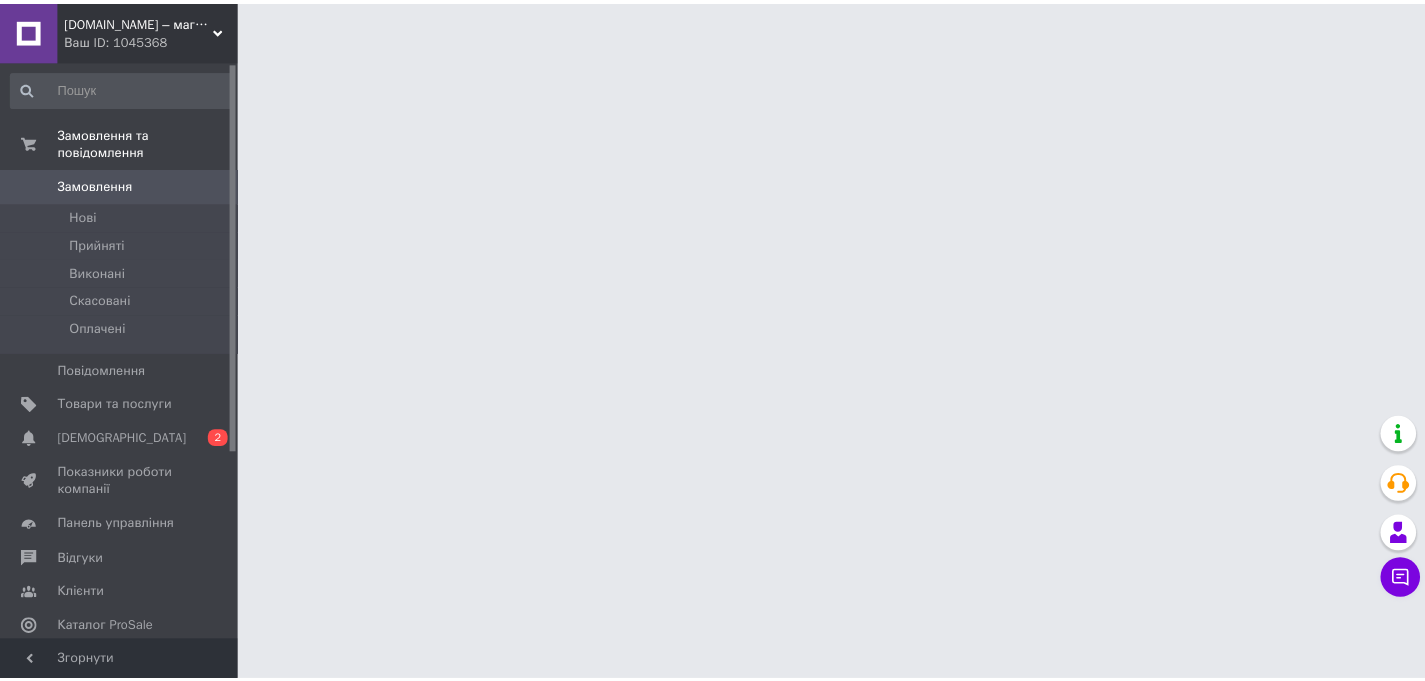 scroll, scrollTop: 0, scrollLeft: 0, axis: both 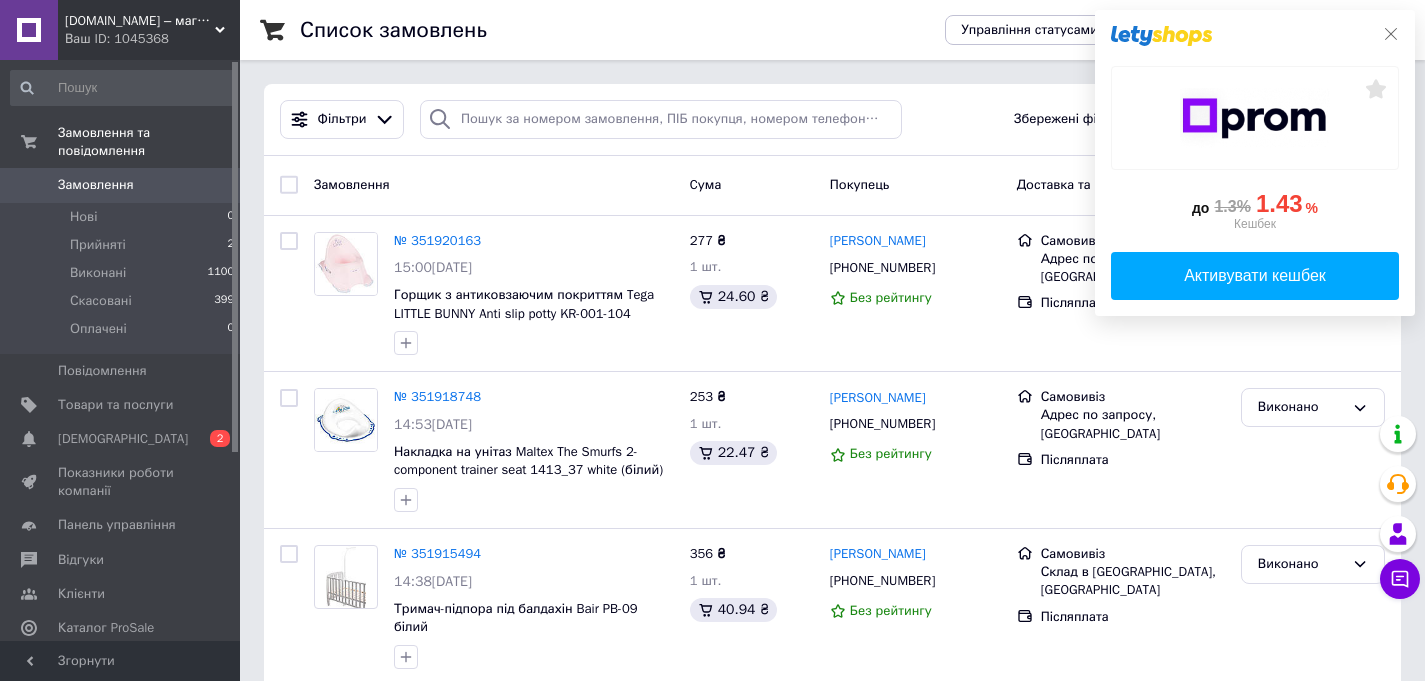 click 